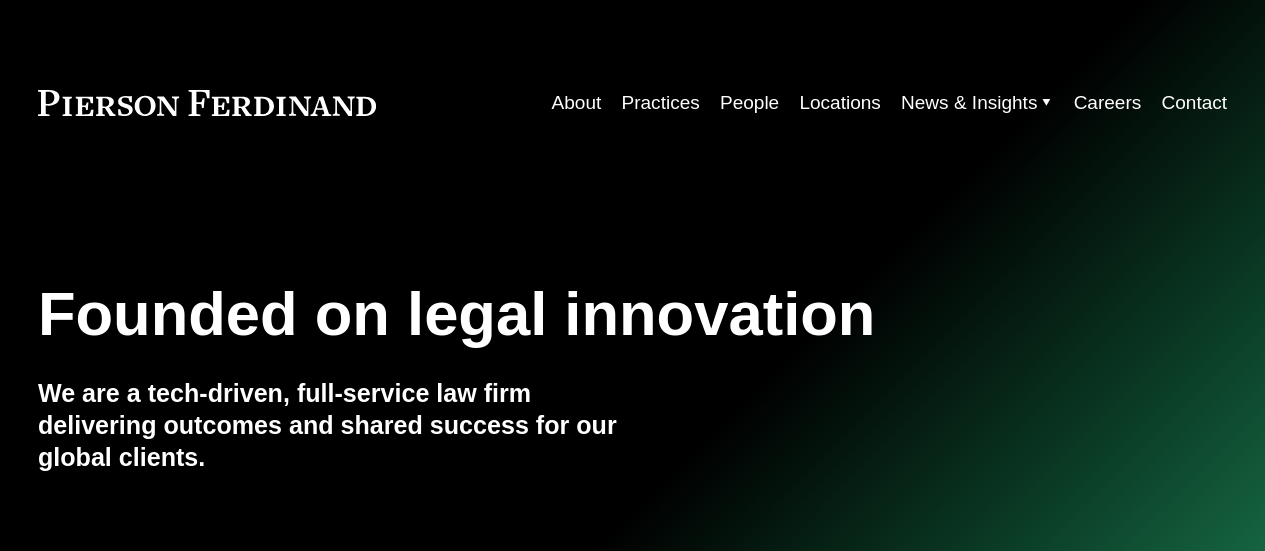 scroll, scrollTop: 0, scrollLeft: 0, axis: both 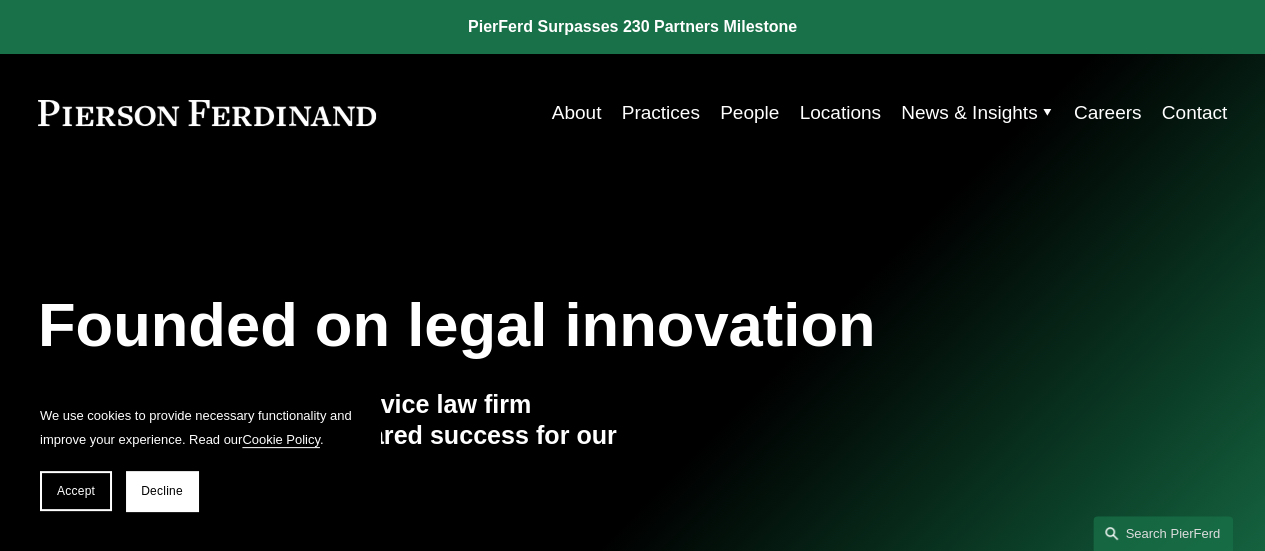 click on "Locations" at bounding box center [839, 113] 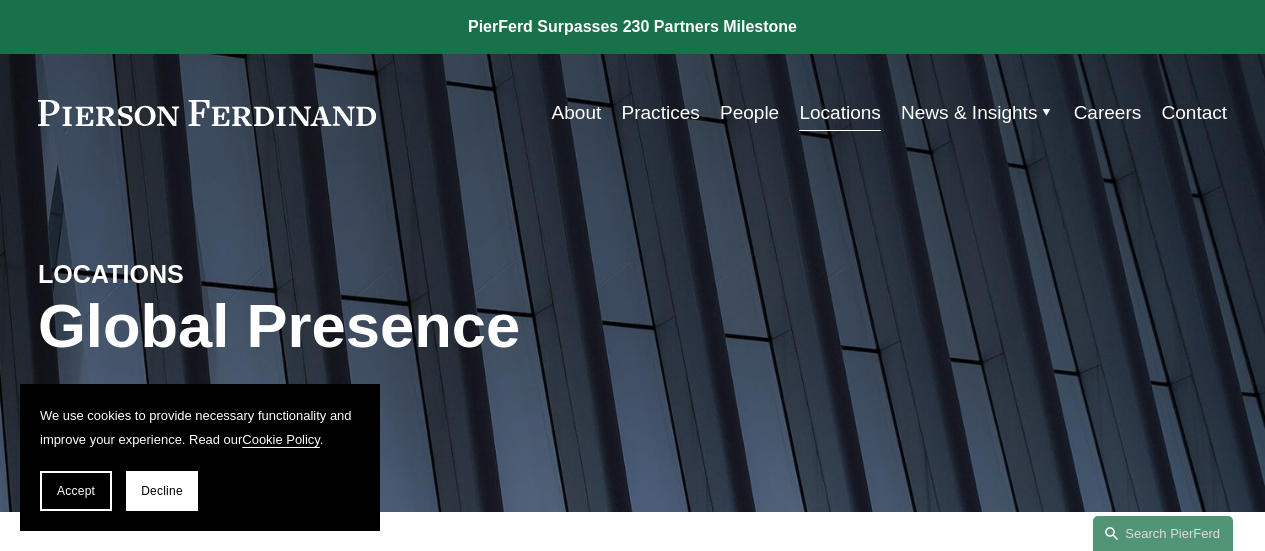 scroll, scrollTop: 0, scrollLeft: 0, axis: both 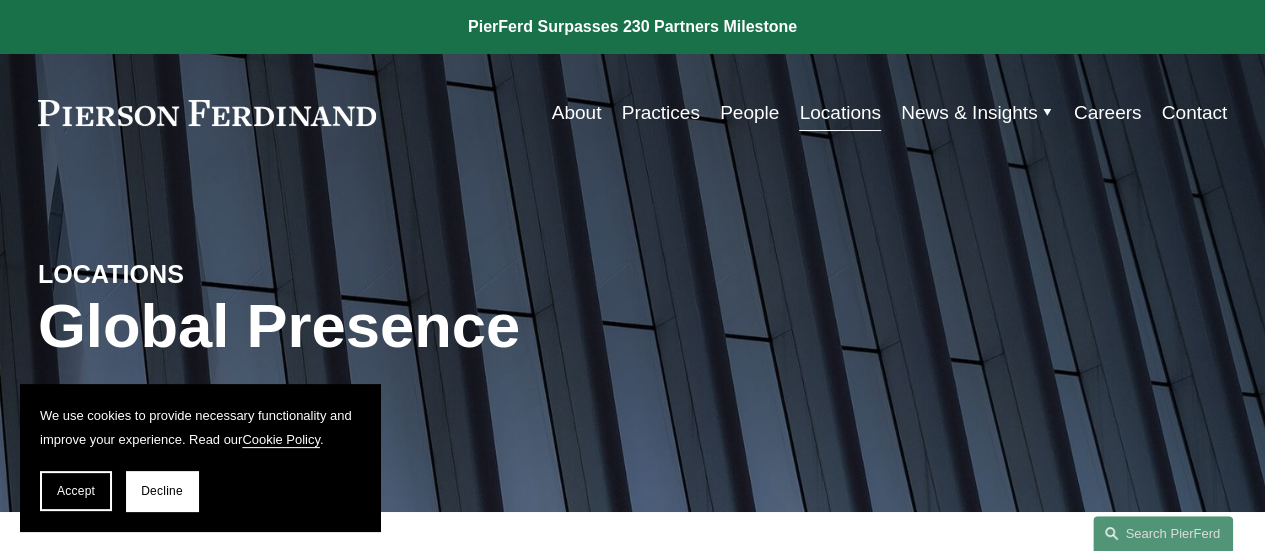 click on "Global Presence" at bounding box center (434, 326) 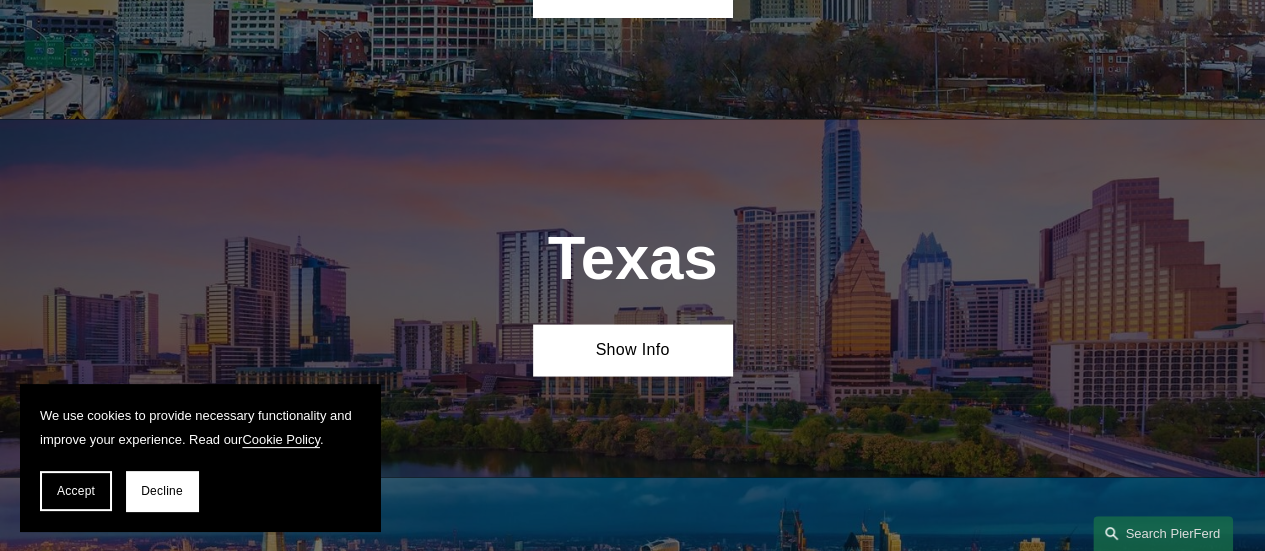 scroll, scrollTop: 5680, scrollLeft: 0, axis: vertical 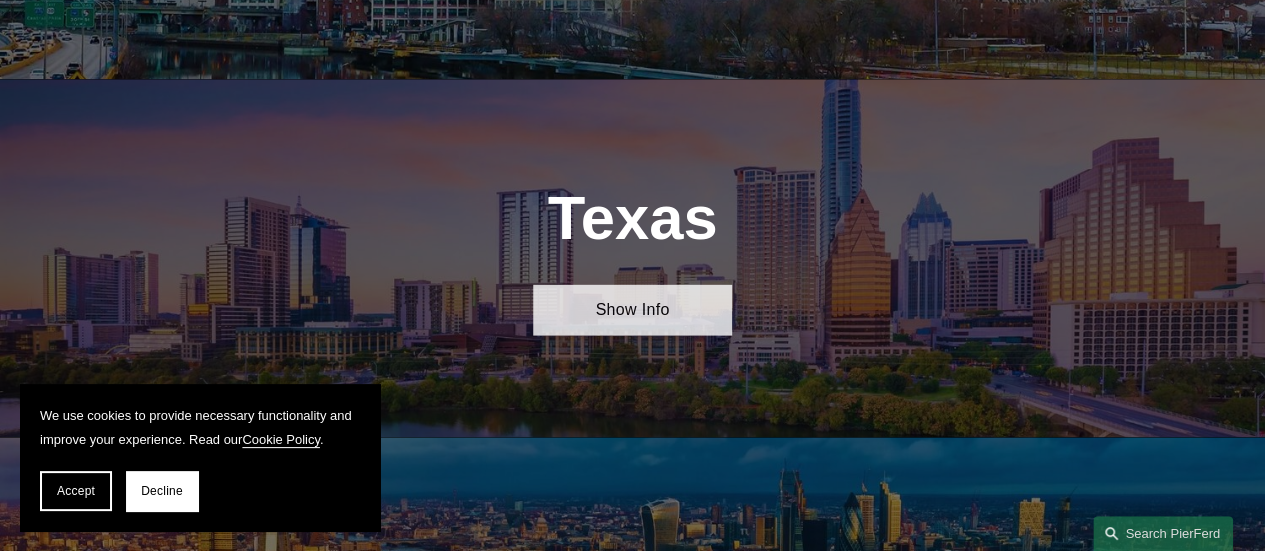 click on "Show Info" at bounding box center (632, 309) 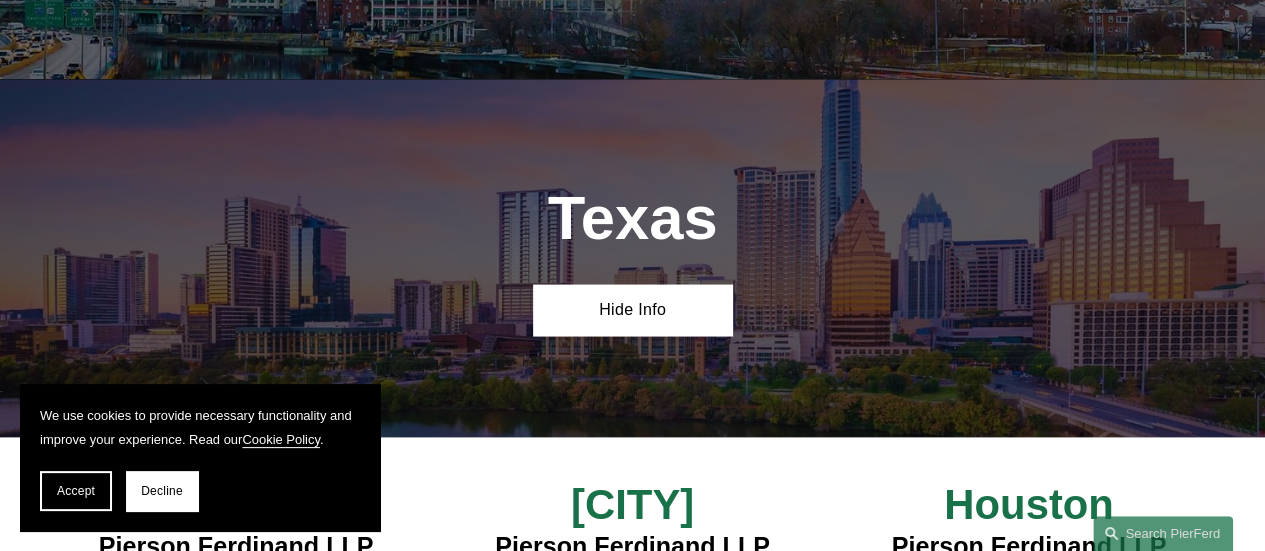 click on "Texas
Hide Info" at bounding box center (632, 258) 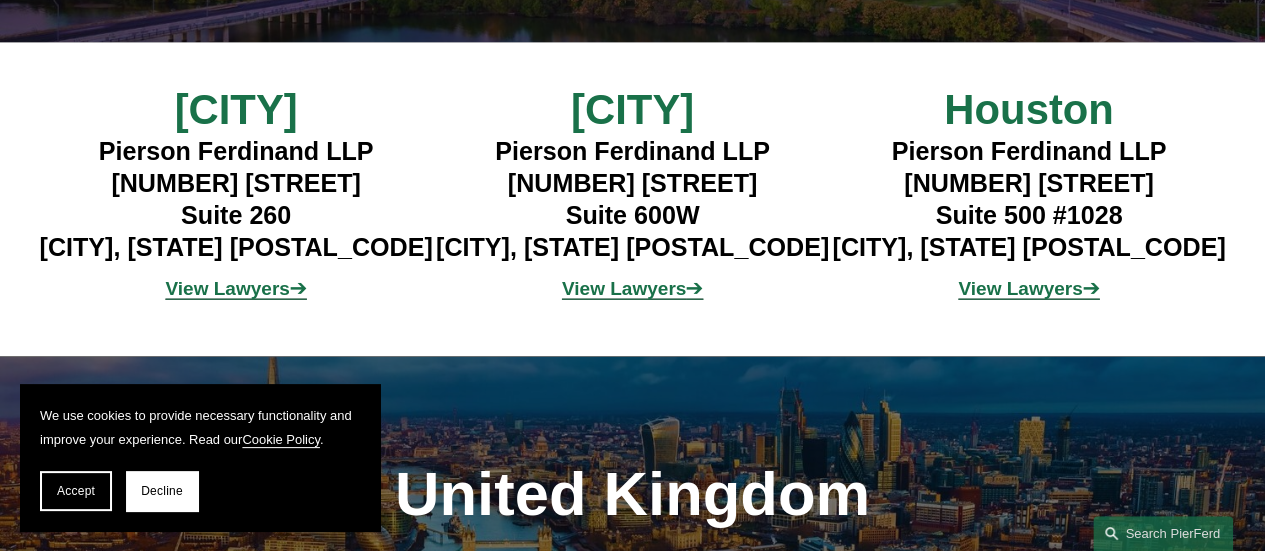 scroll, scrollTop: 6080, scrollLeft: 0, axis: vertical 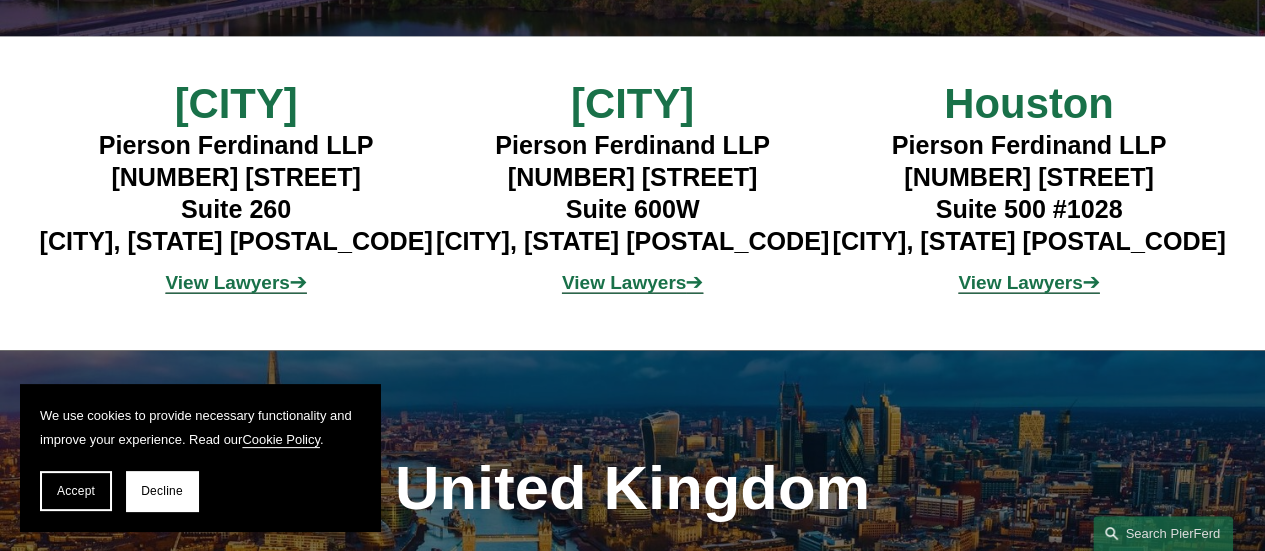 click on "View Lawyers" at bounding box center [1020, 282] 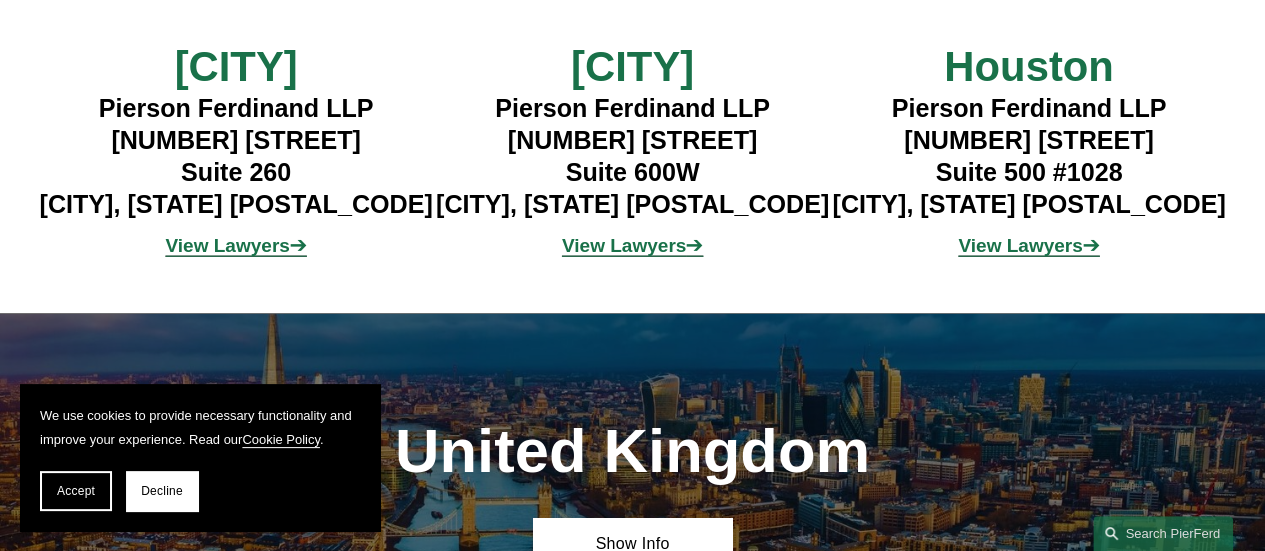 scroll, scrollTop: 6120, scrollLeft: 0, axis: vertical 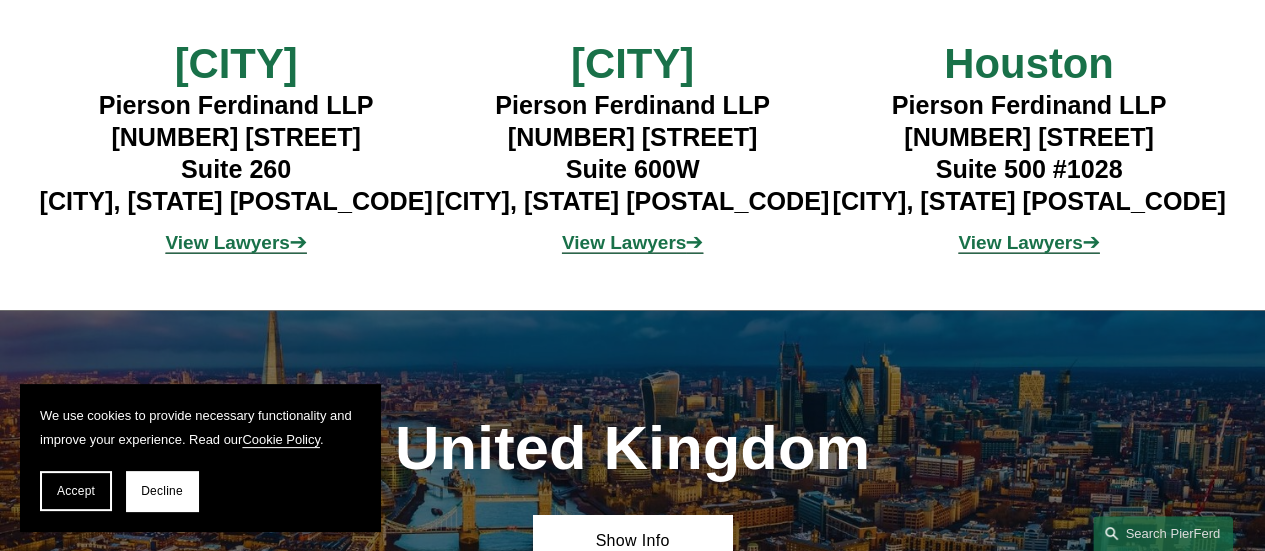 click on "View Lawyers" at bounding box center (227, 242) 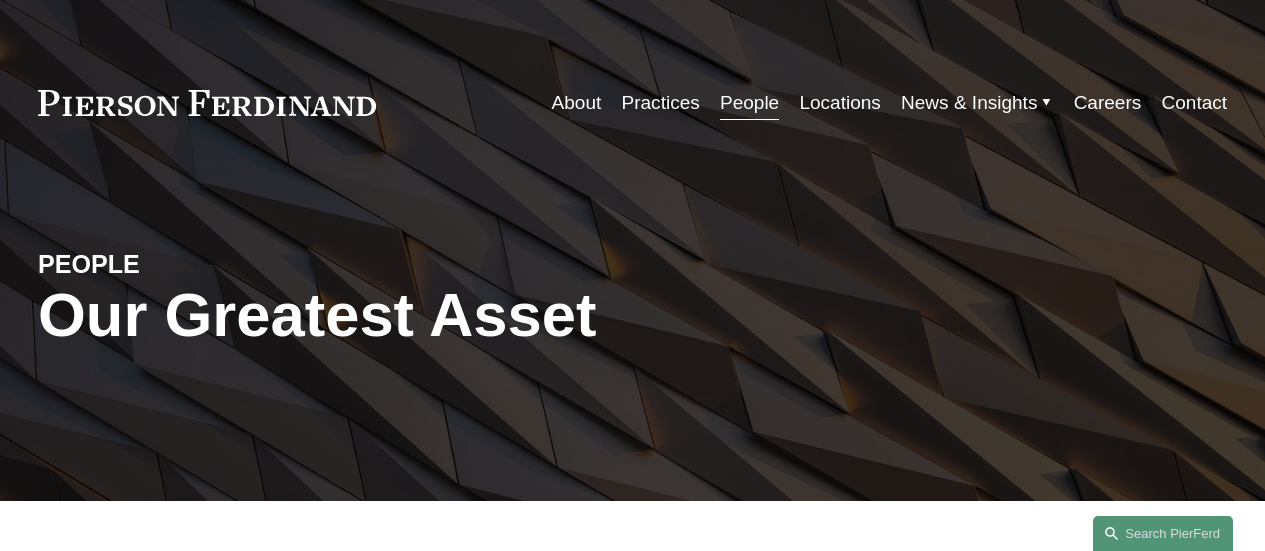 scroll, scrollTop: 0, scrollLeft: 0, axis: both 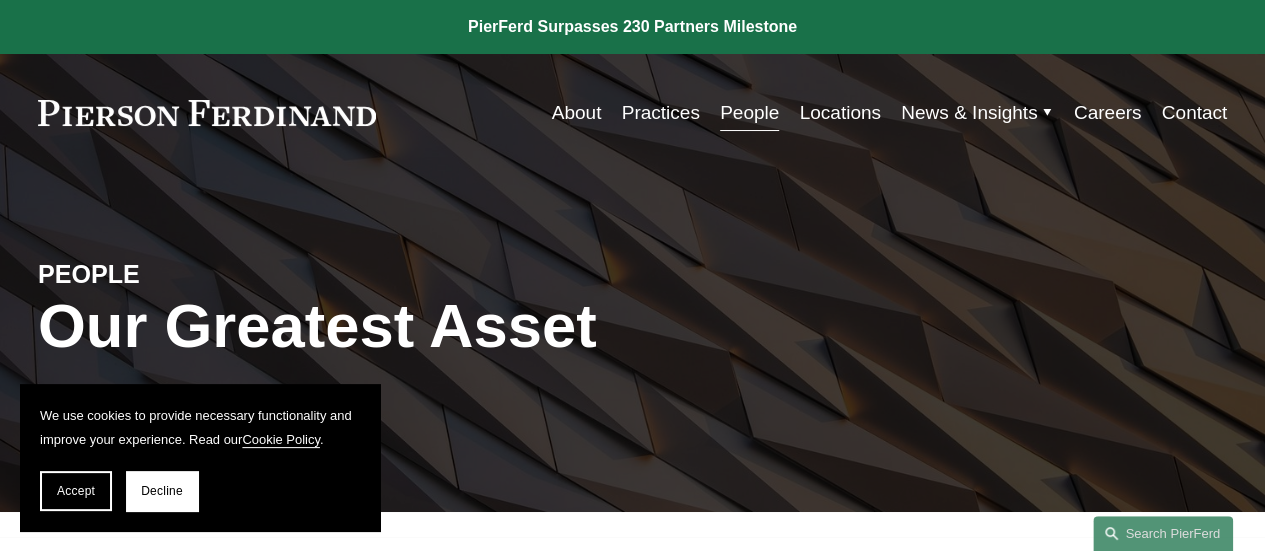 click on "Our Greatest Asset" at bounding box center (434, 326) 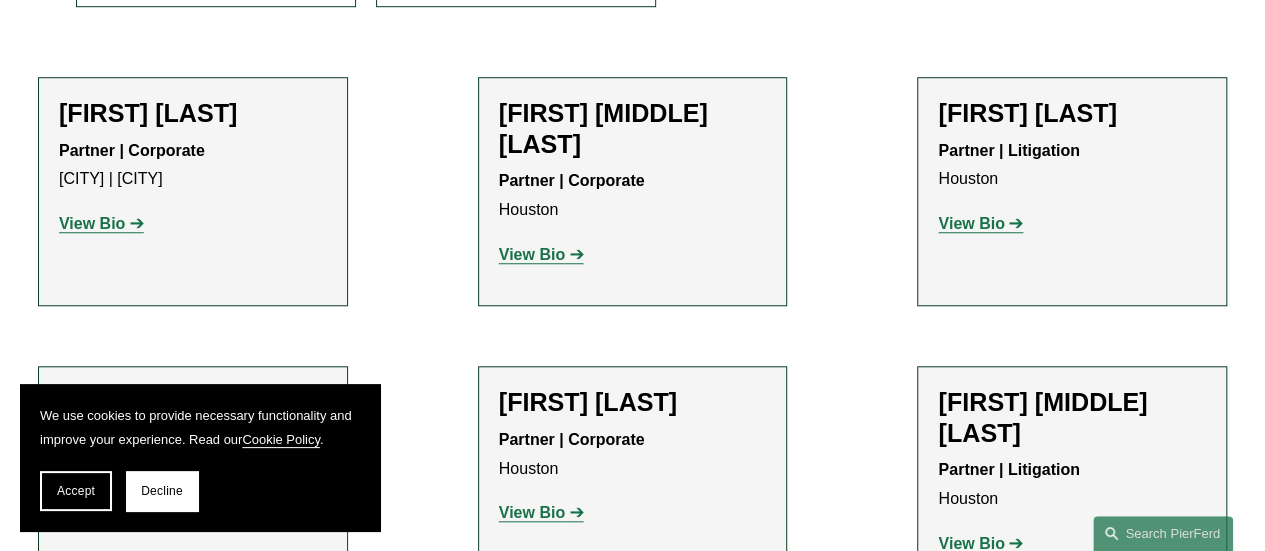 scroll, scrollTop: 720, scrollLeft: 0, axis: vertical 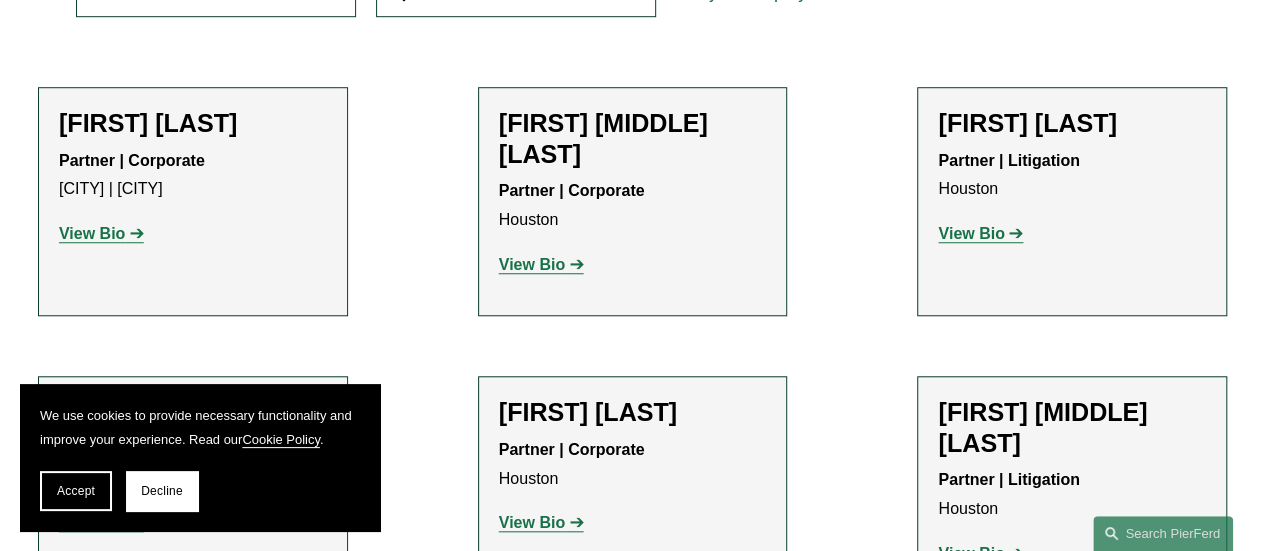 click on "View Bio" 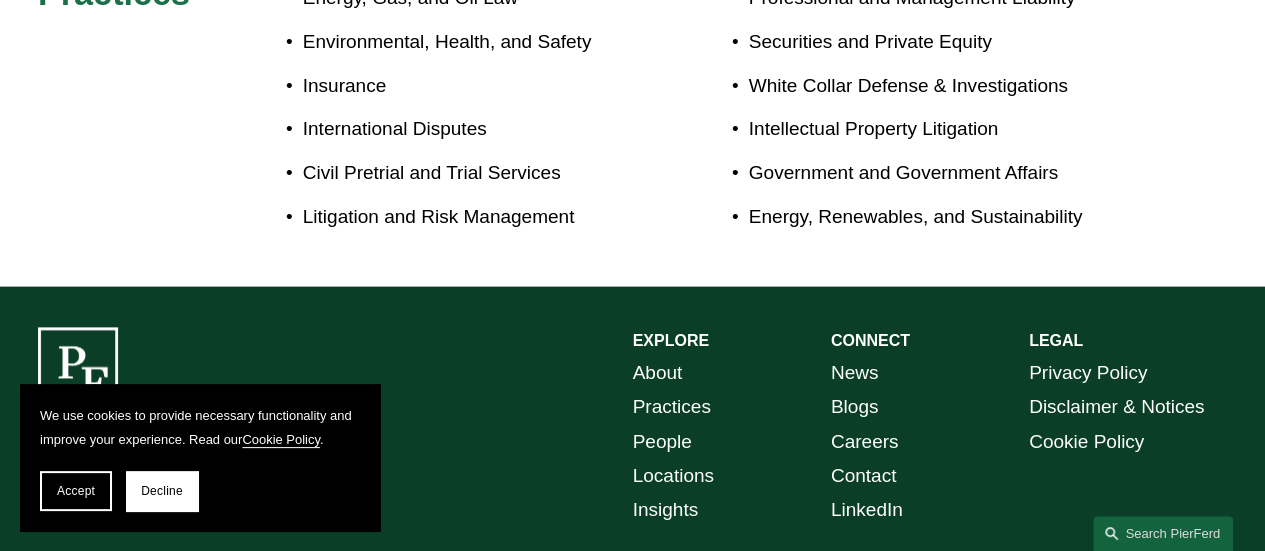 scroll, scrollTop: 1160, scrollLeft: 0, axis: vertical 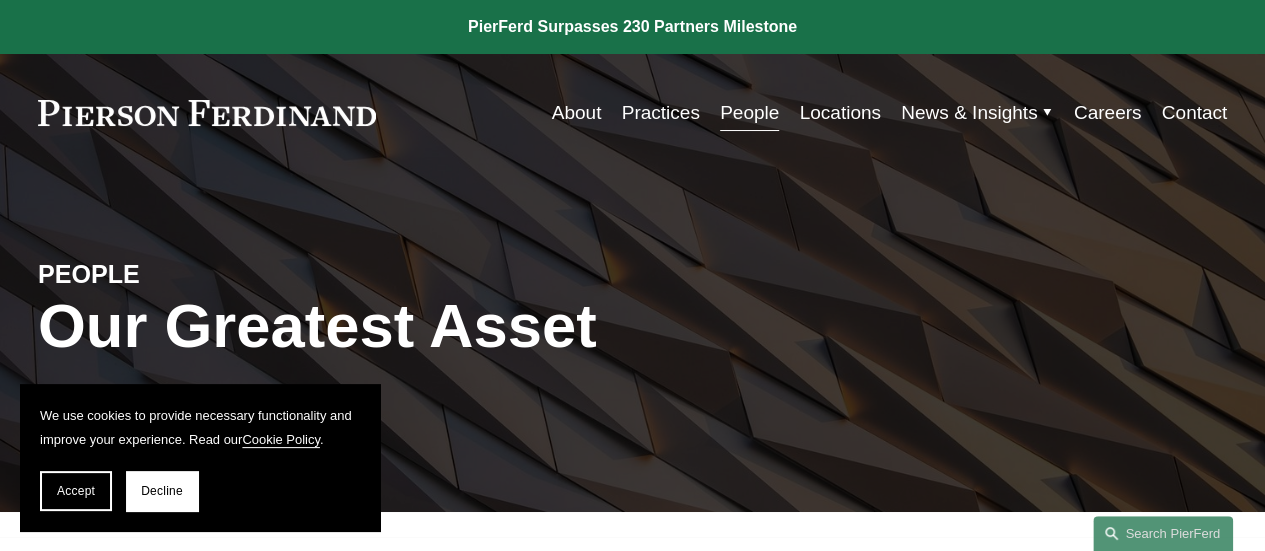 click on "Our Greatest Asset" at bounding box center (434, 326) 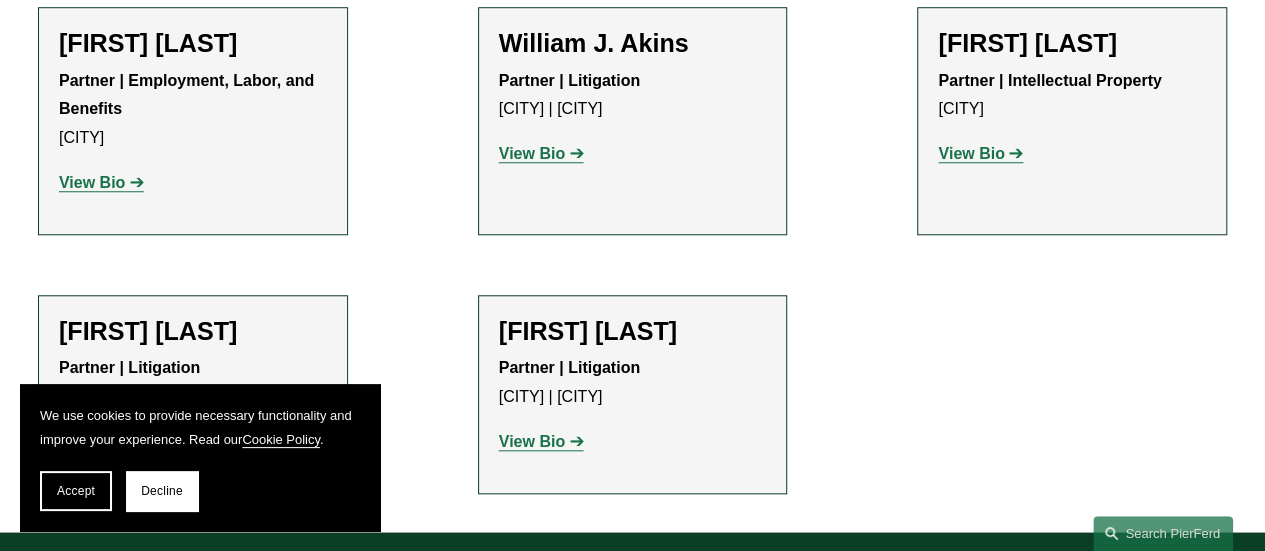 scroll, scrollTop: 760, scrollLeft: 0, axis: vertical 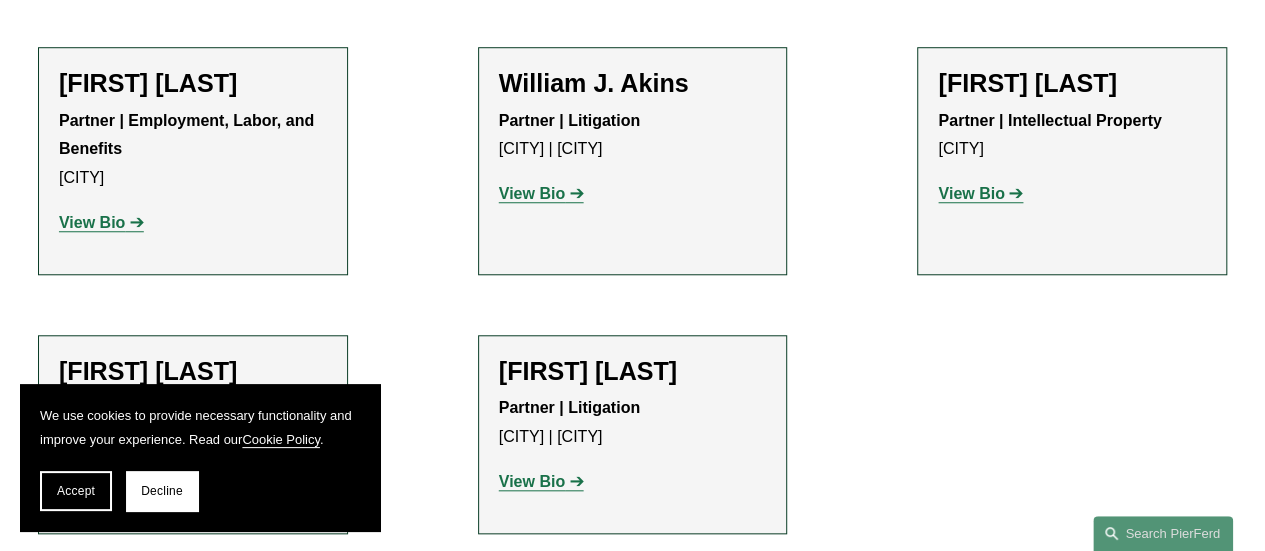 click on "View Bio" 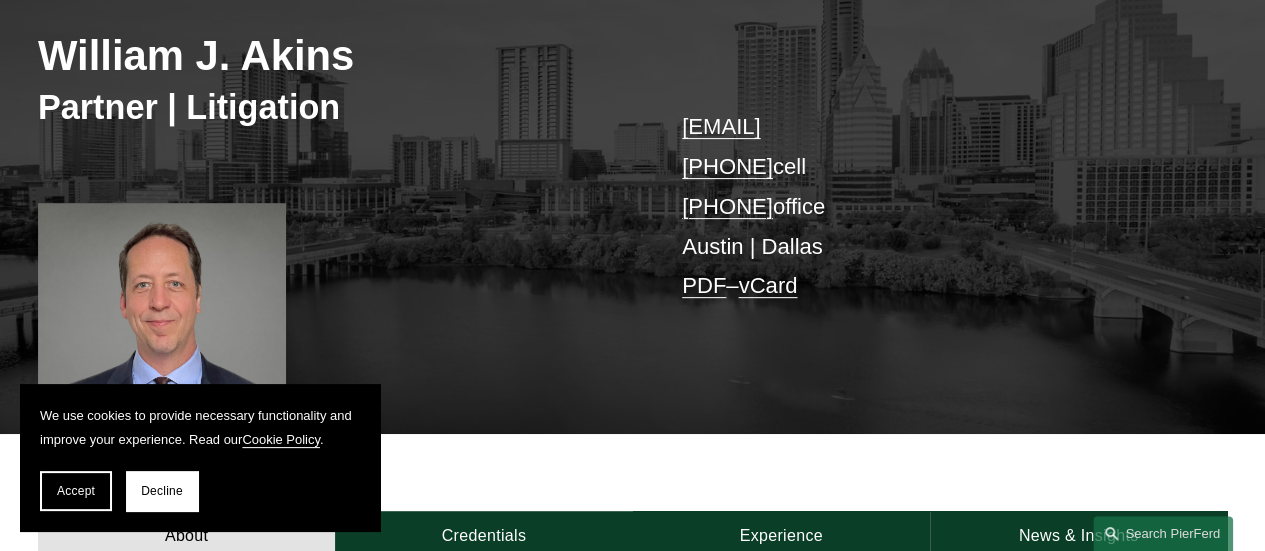 scroll, scrollTop: 280, scrollLeft: 0, axis: vertical 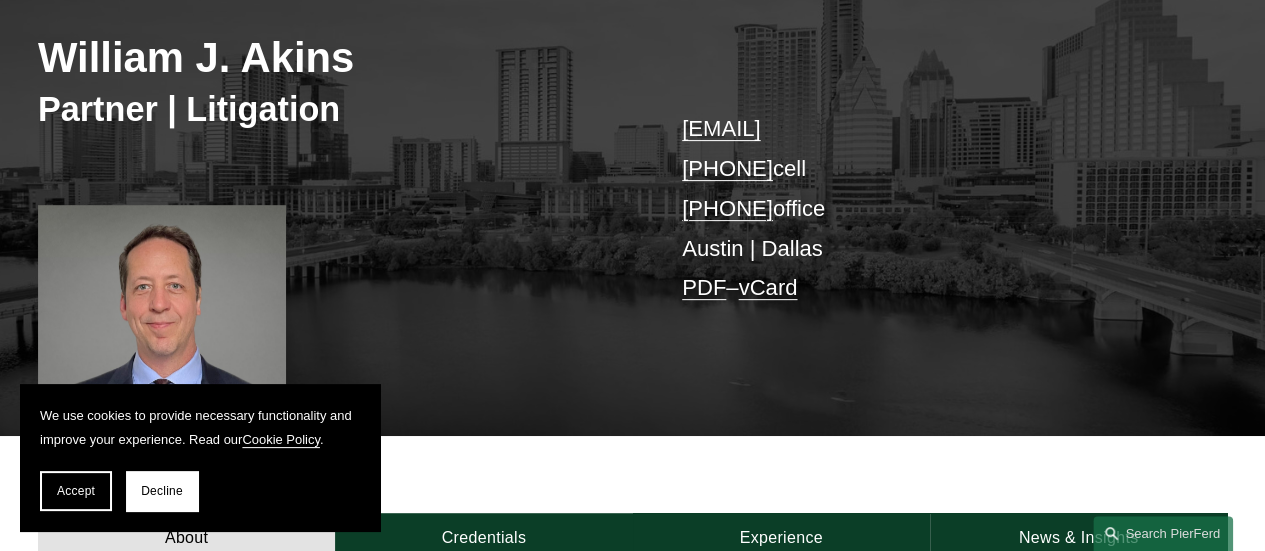 click on "[NAME] [LAST]
Partner | Litigation
[EMAIL] [PHONE]  cell [PHONE]  office Austin | Dallas PDF  –  vCard" at bounding box center [632, 182] 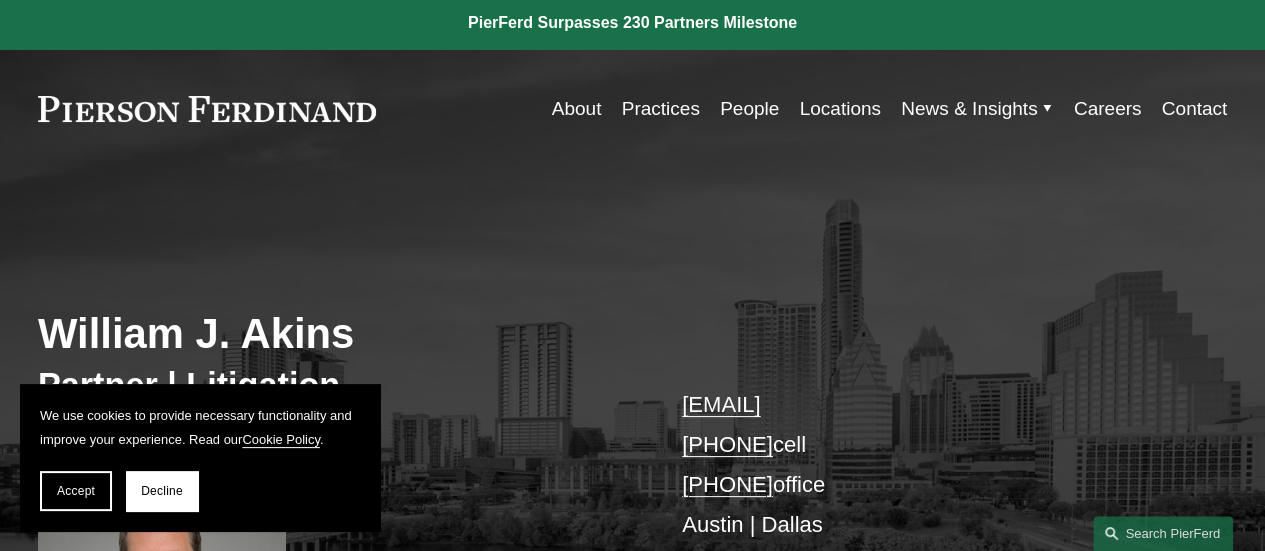 scroll, scrollTop: 0, scrollLeft: 0, axis: both 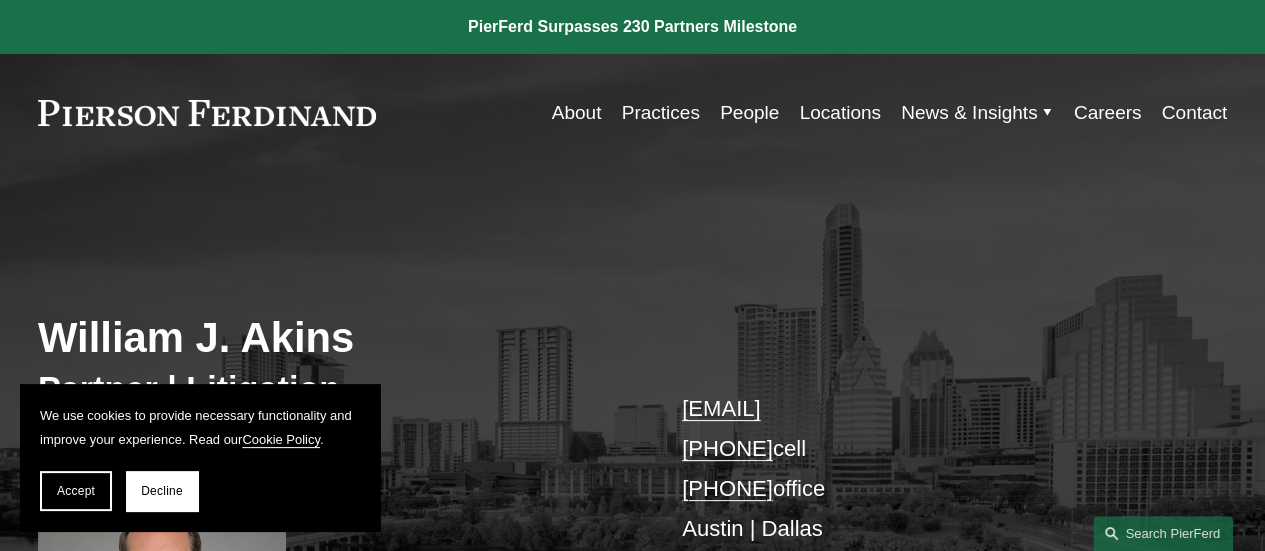click on "About" at bounding box center (577, 113) 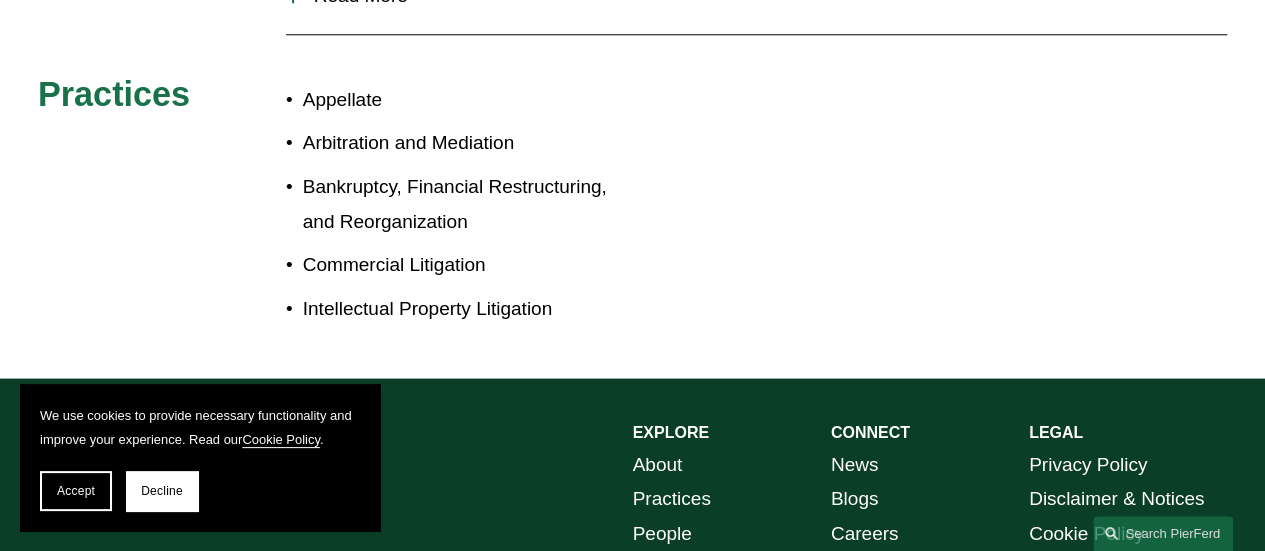 scroll, scrollTop: 840, scrollLeft: 0, axis: vertical 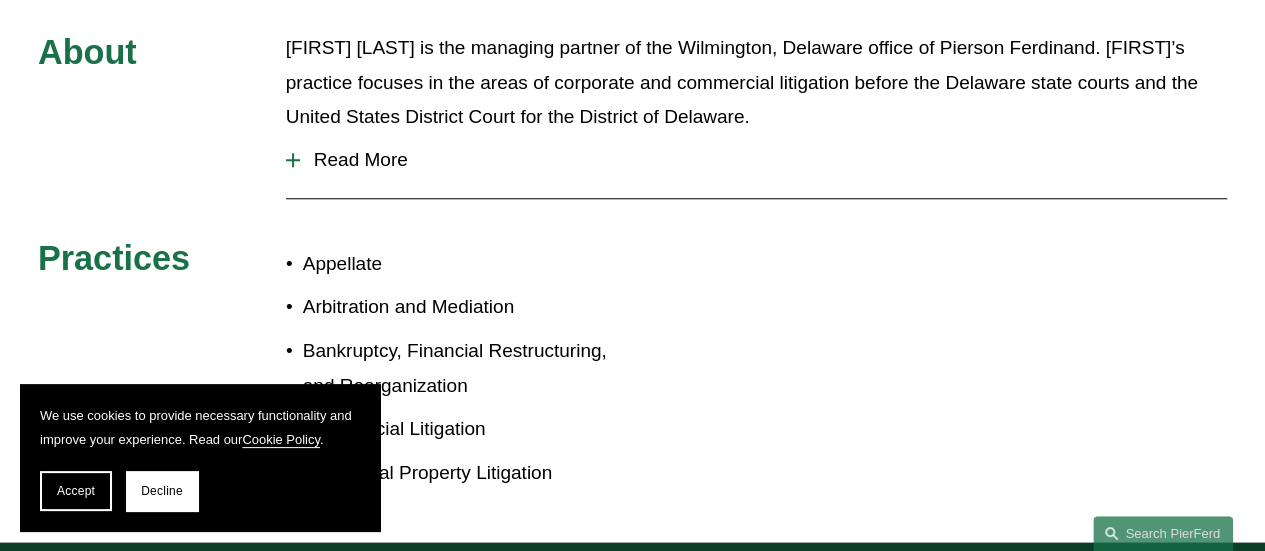 click on "Read More" at bounding box center [763, 160] 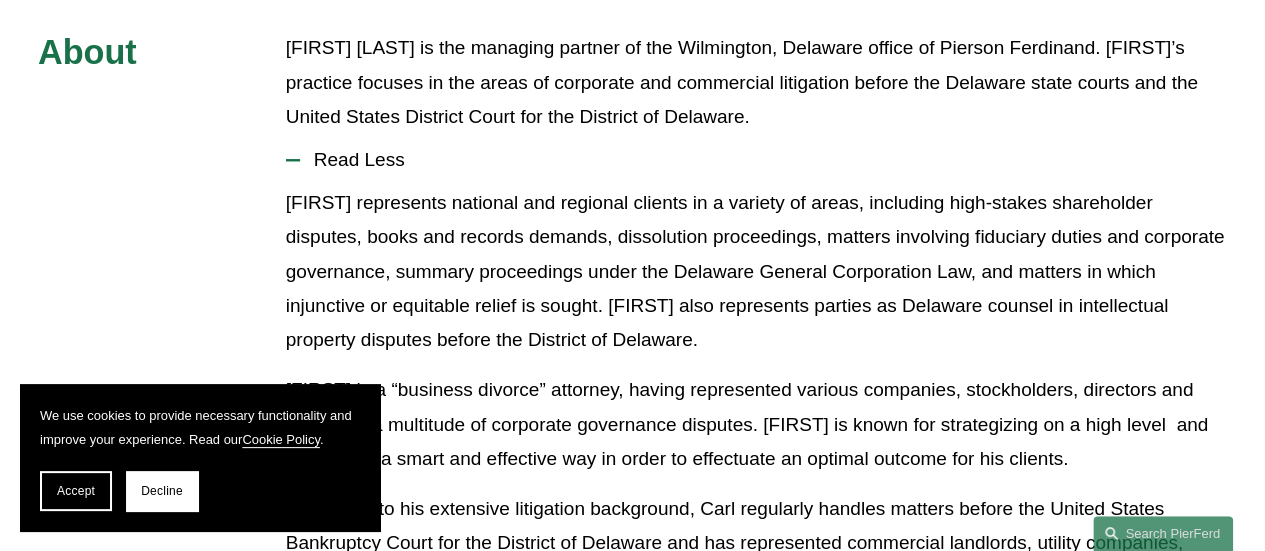 click on "[FIRST] represents national and regional clients in a variety of areas, including high-stakes shareholder disputes, books and records demands, dissolution proceedings, matters involving fiduciary duties and corporate governance, summary proceedings under the Delaware General Corporation Law, and matters in which injunctive or equitable relief is sought. [FIRST] also represents parties as Delaware counsel in intellectual property disputes before the District of Delaware." at bounding box center [756, 271] 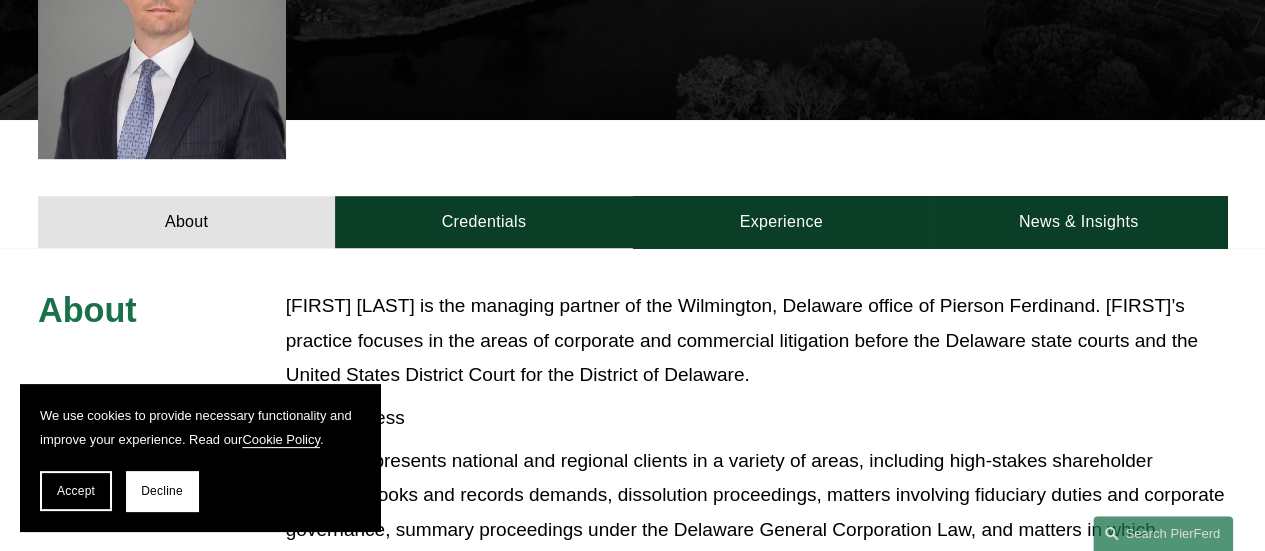 scroll, scrollTop: 600, scrollLeft: 0, axis: vertical 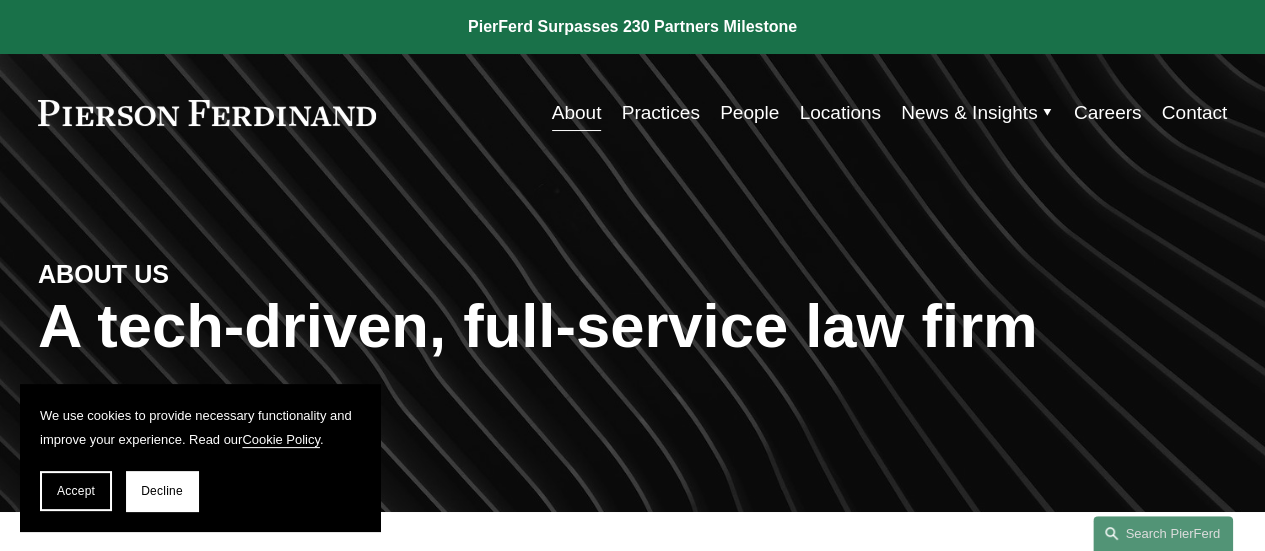 click on "A tech-driven, full-service law firm" at bounding box center (632, 326) 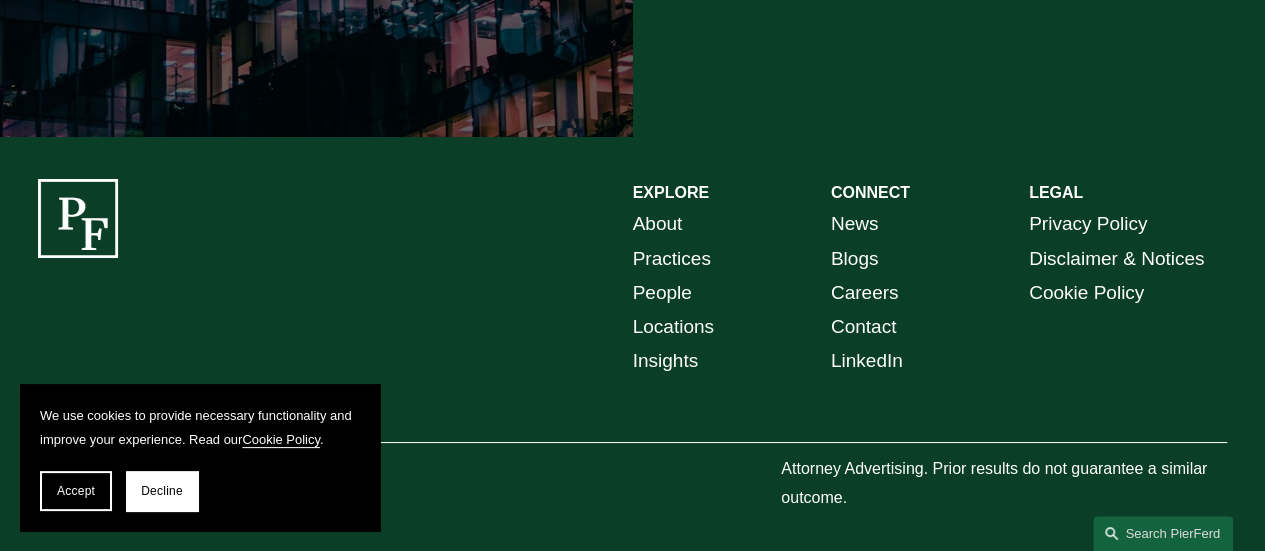 scroll, scrollTop: 3590, scrollLeft: 0, axis: vertical 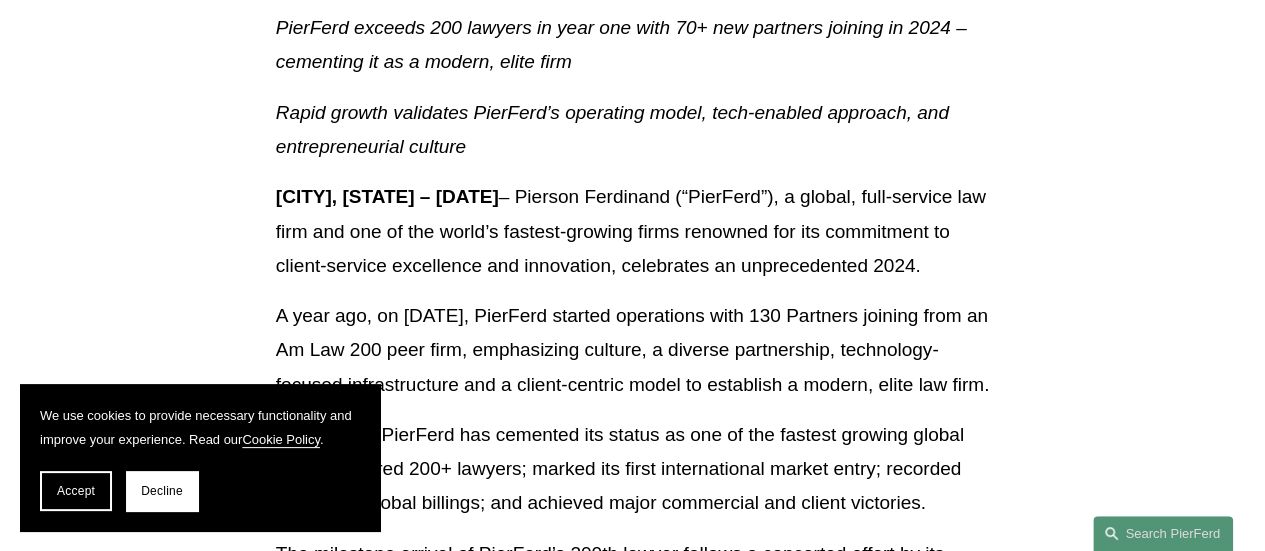 click on "[CITY], [STATE] – [DATE]  – Pierson Ferdinand (“PierFerd”), a global, full-service law firm and one of the world’s fastest-growing firms renowned for its commitment to client-service excellence and innovation, celebrates an unprecedented 2024." at bounding box center [632, 231] 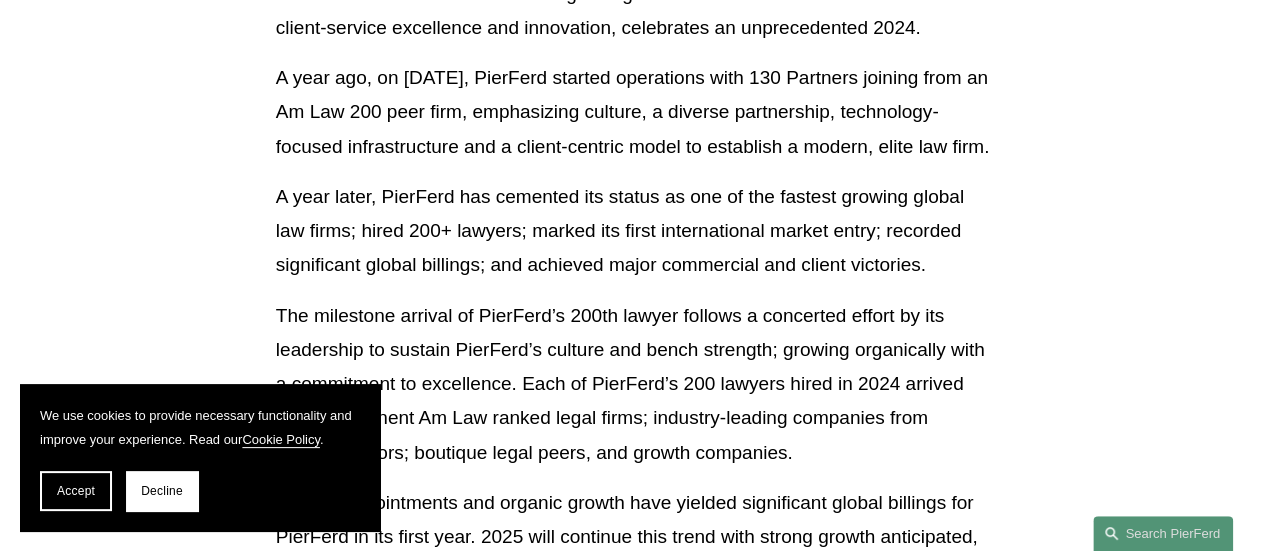 scroll, scrollTop: 754, scrollLeft: 0, axis: vertical 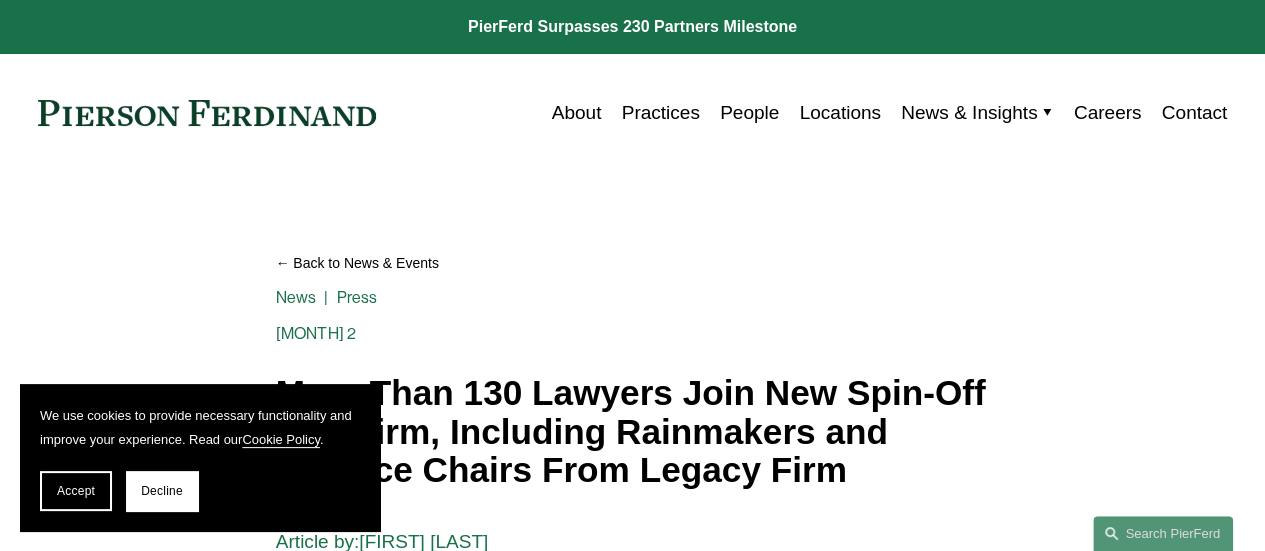 click on "More Than 130 Lawyers Join New Spin-Off Law Firm, Including Rainmakers and Practice Chairs From Legacy Firm" at bounding box center (632, 432) 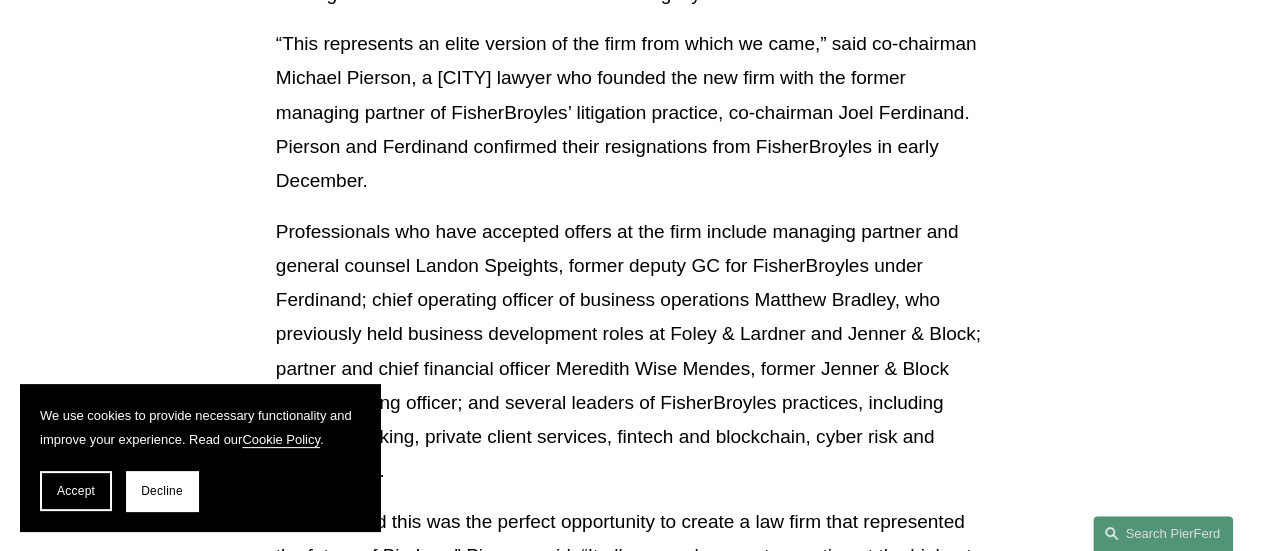 scroll, scrollTop: 1080, scrollLeft: 0, axis: vertical 